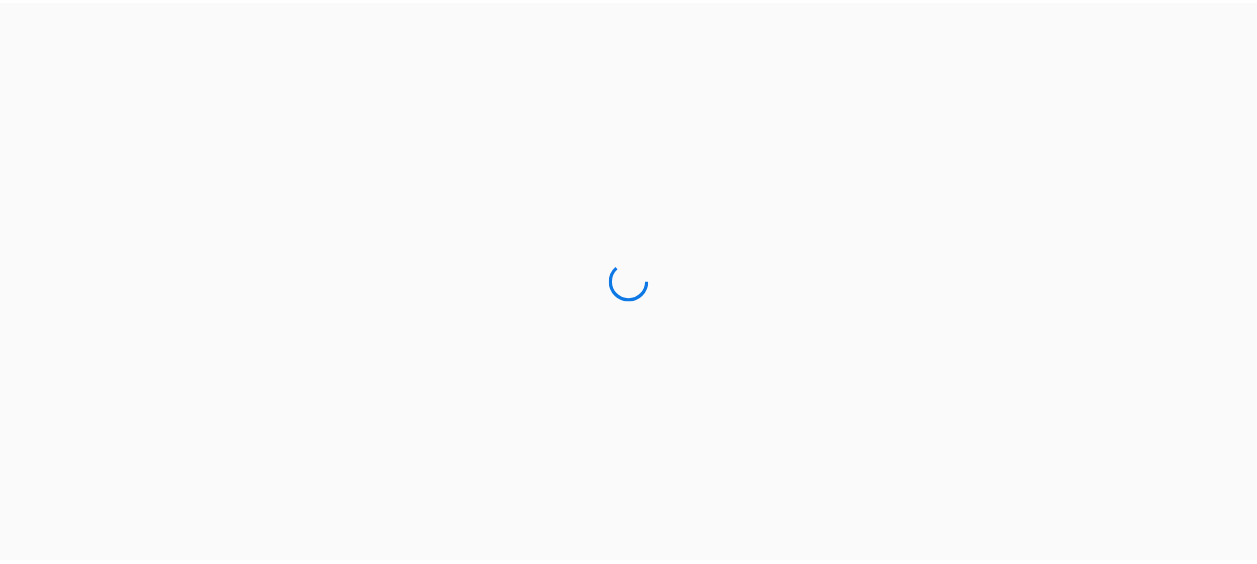 scroll, scrollTop: 0, scrollLeft: 0, axis: both 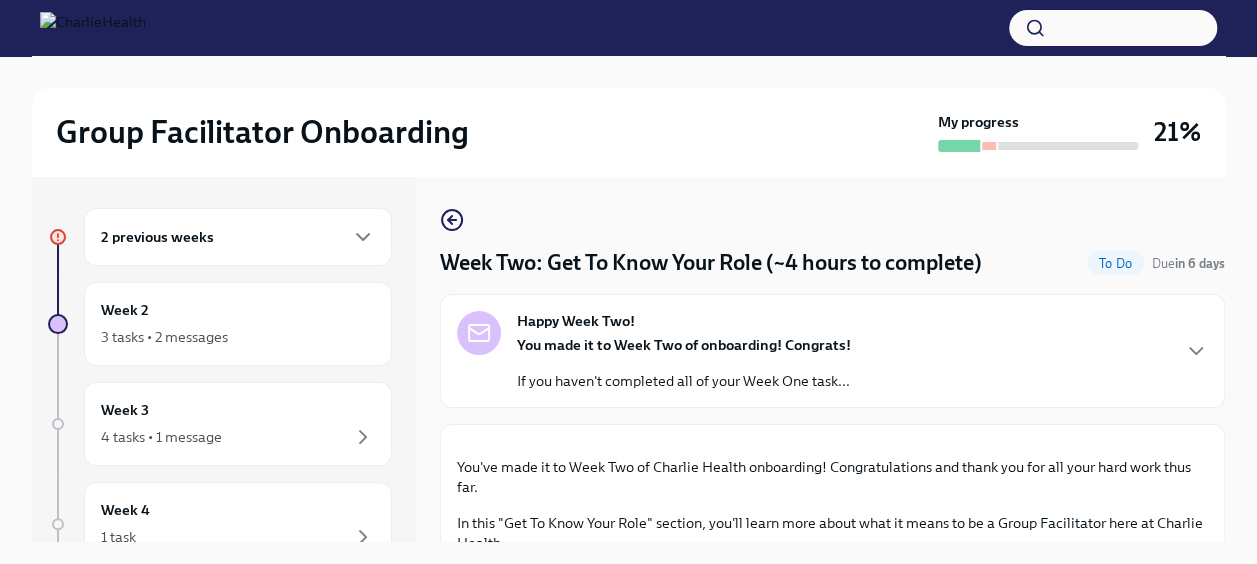 click 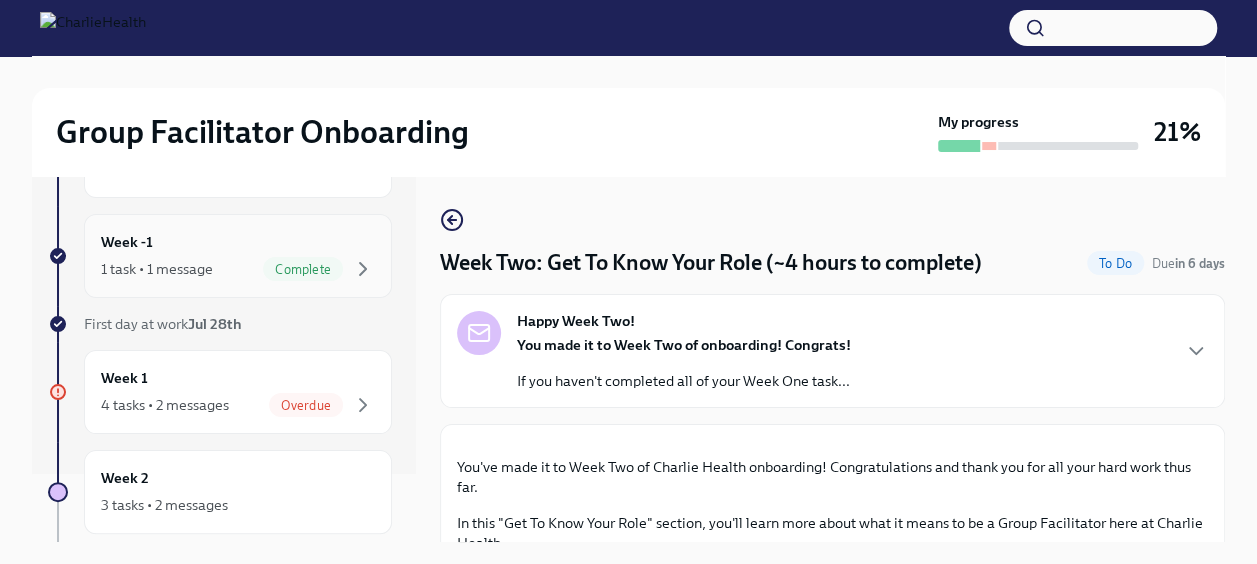 scroll, scrollTop: 100, scrollLeft: 0, axis: vertical 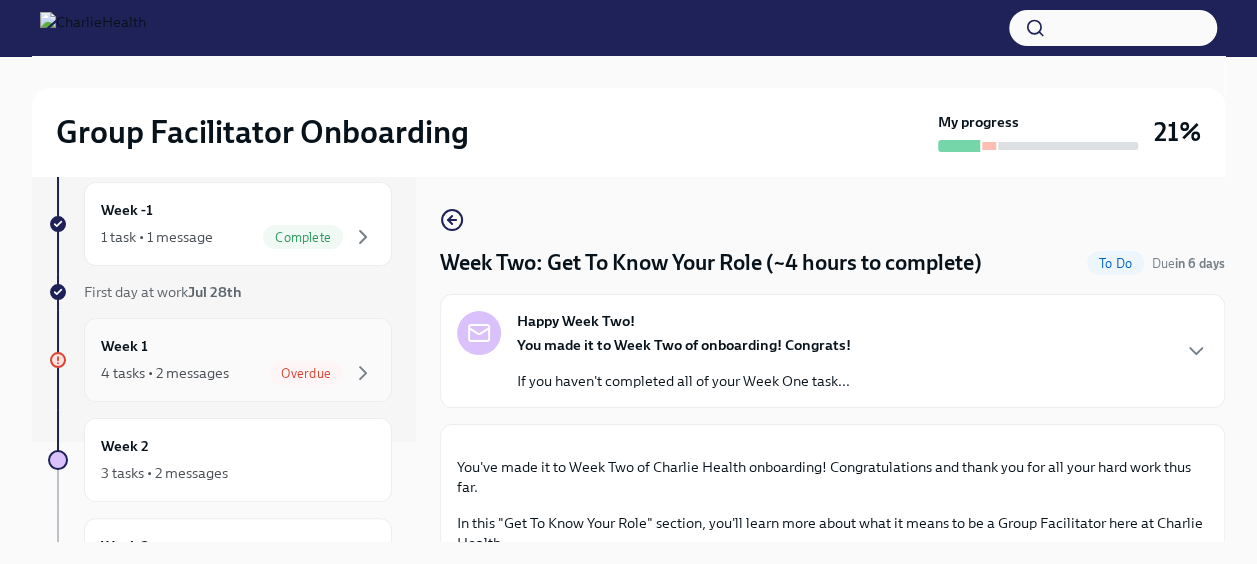 click on "Week 1 4 tasks • 2 messages Overdue" at bounding box center [238, 360] 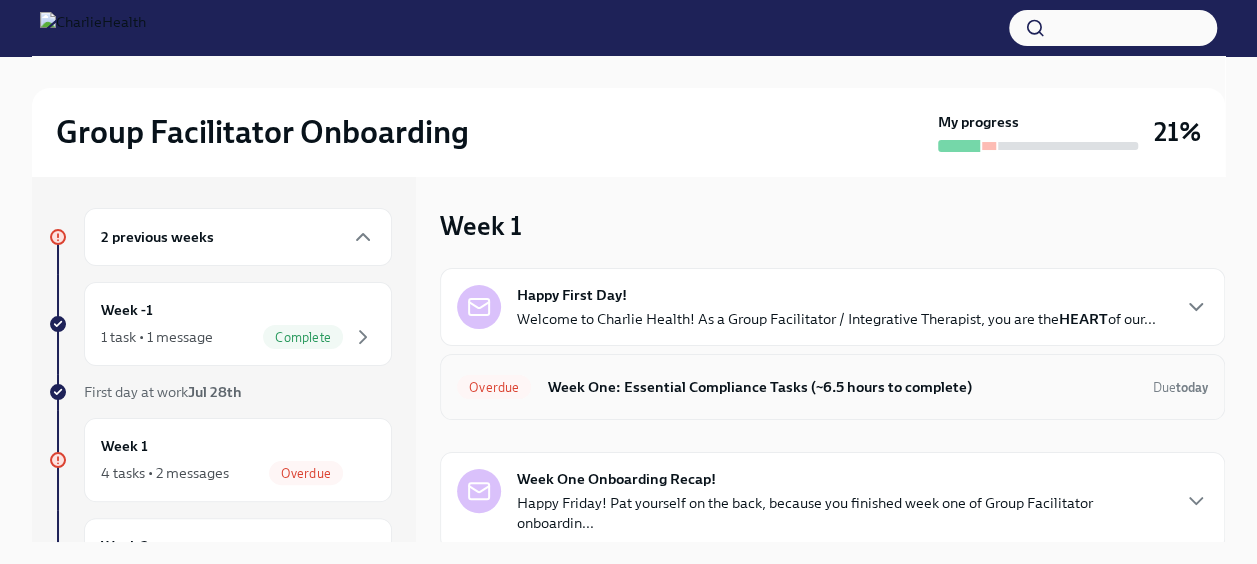 click on "Week One: Essential Compliance Tasks (~6.5 hours to complete)" at bounding box center [842, 387] 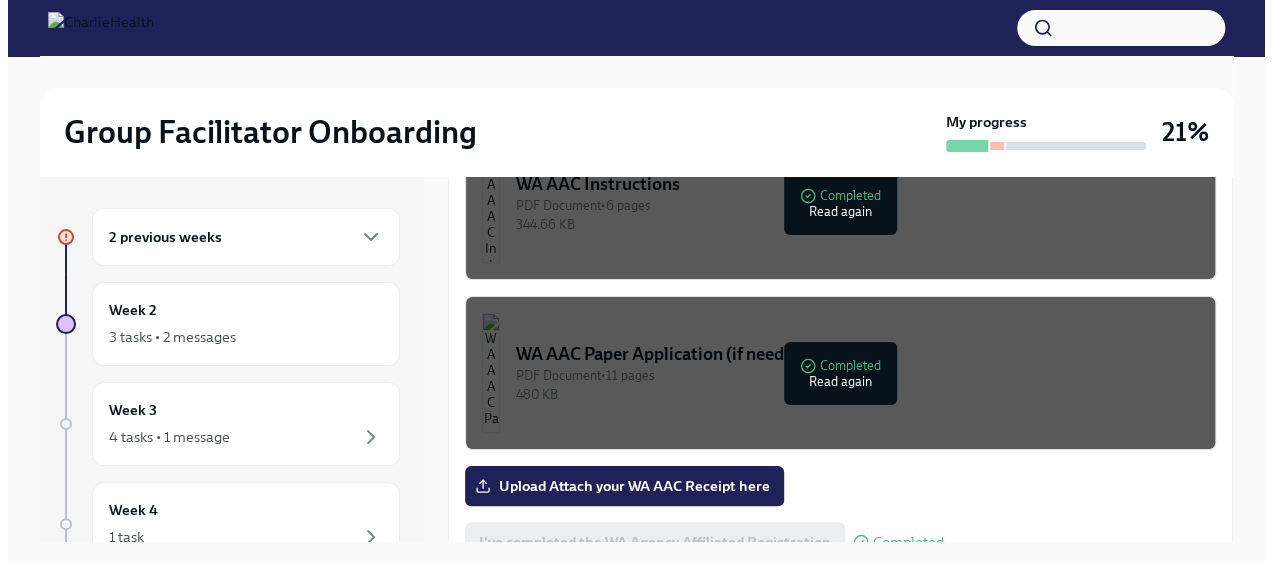 scroll, scrollTop: 1500, scrollLeft: 0, axis: vertical 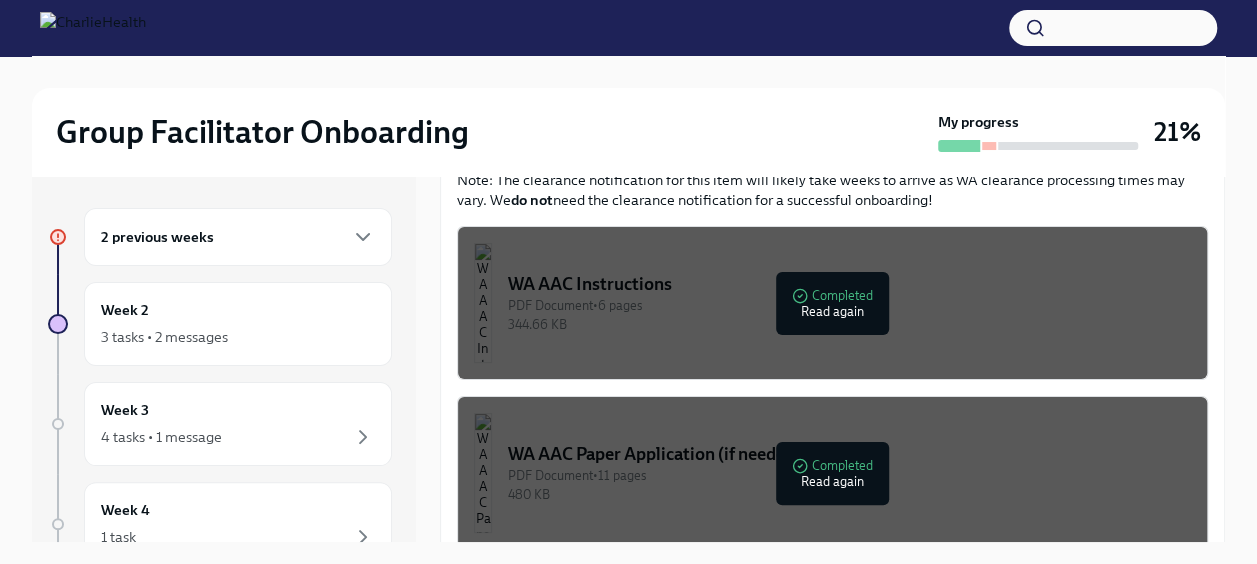 click on "PDF Document  •  6 pages" at bounding box center [849, 305] 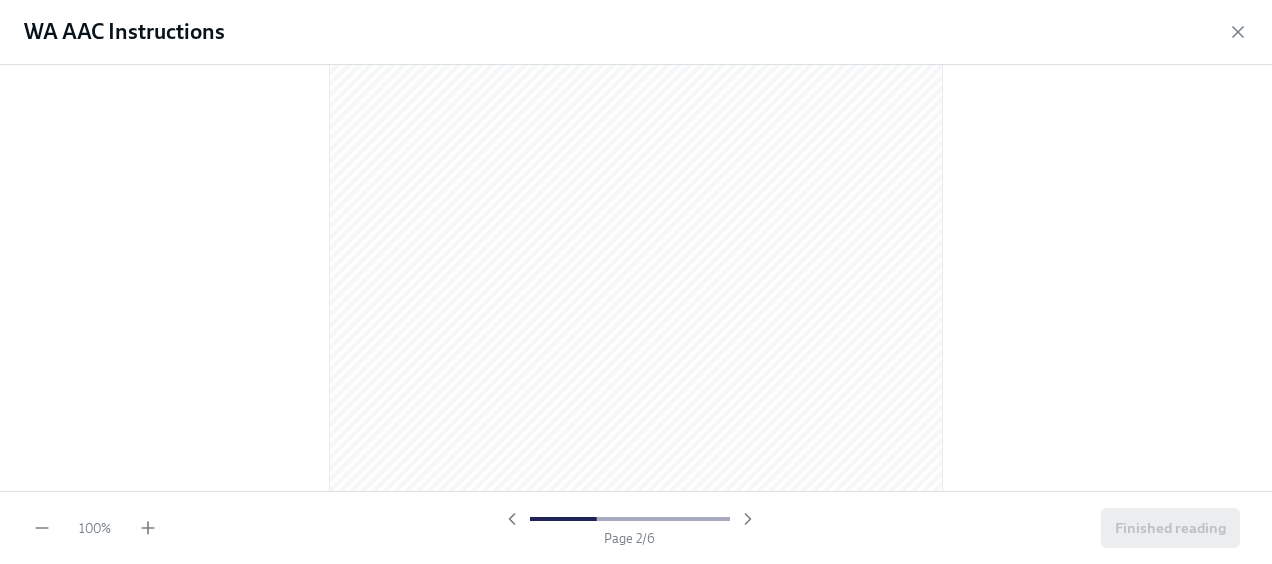 scroll, scrollTop: 1000, scrollLeft: 0, axis: vertical 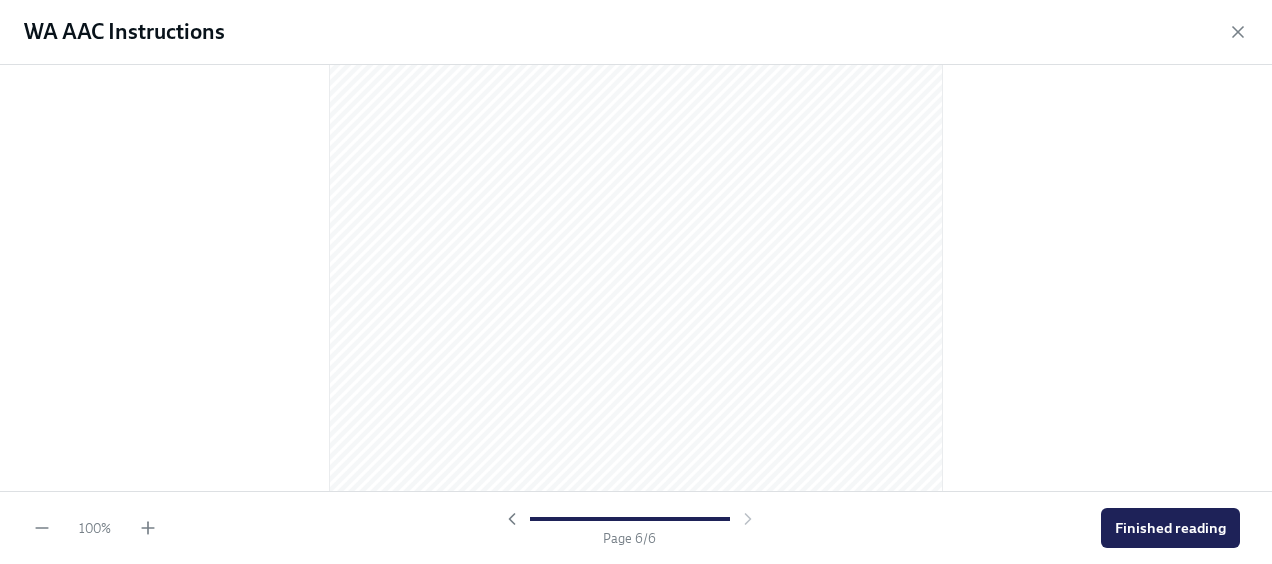 click on "Finished reading" at bounding box center (1170, 528) 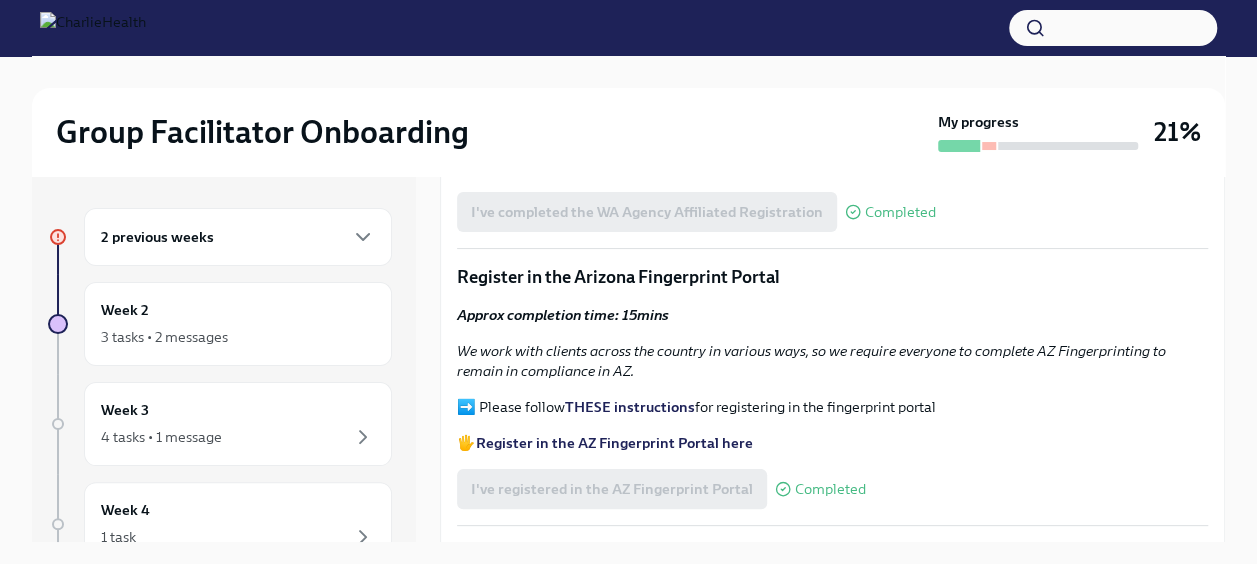 scroll, scrollTop: 1900, scrollLeft: 0, axis: vertical 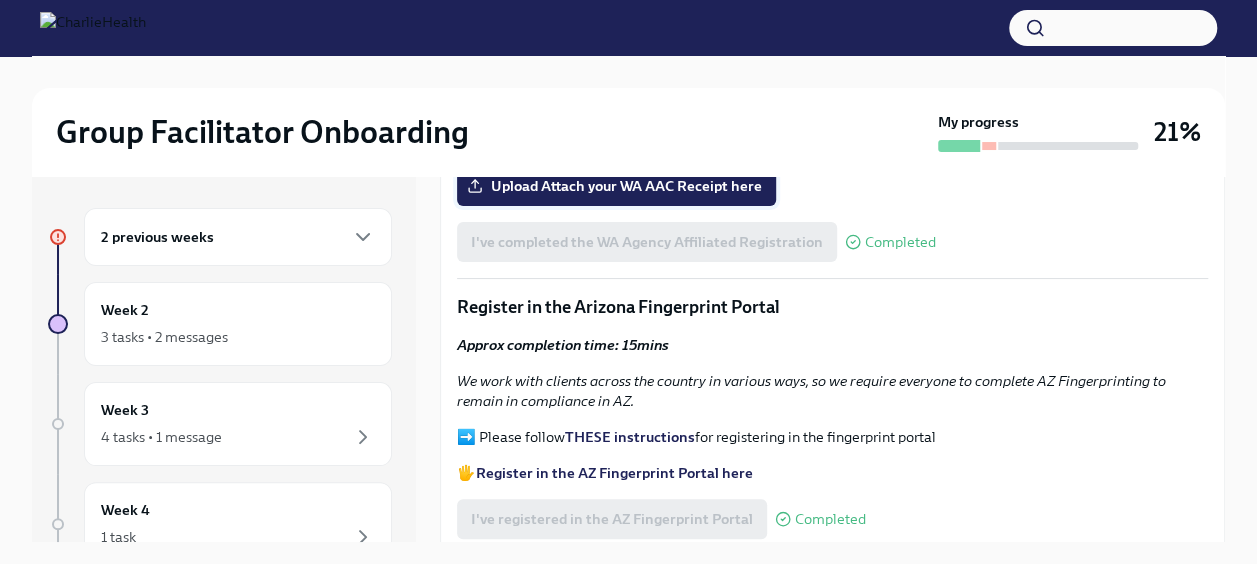 click on "Upload Attach your WA AAC Receipt here" at bounding box center [616, 186] 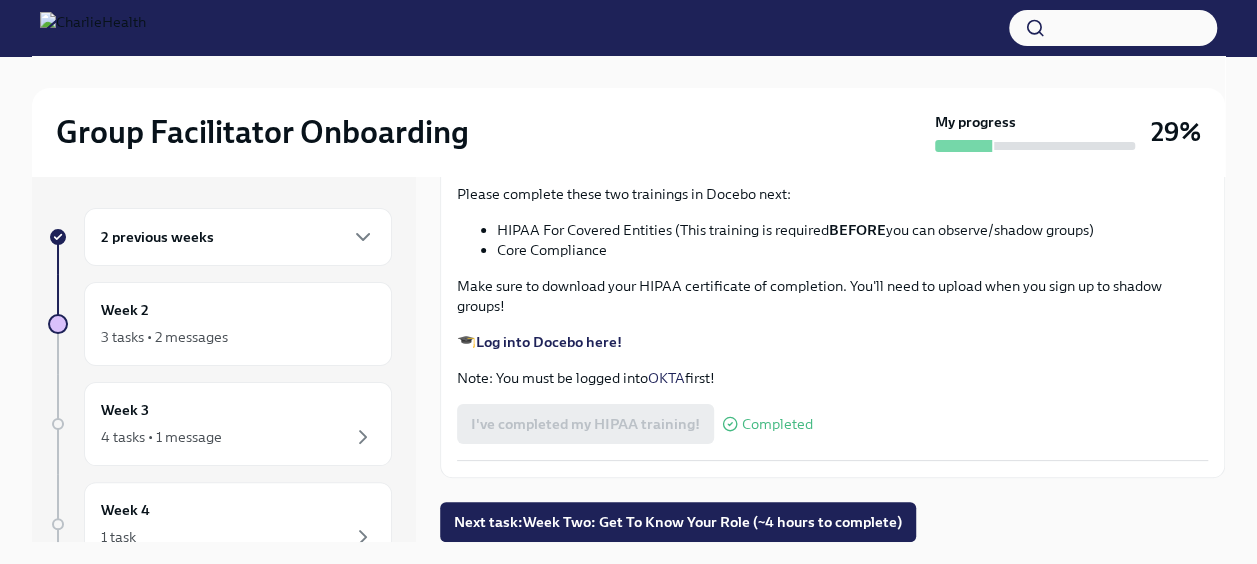 scroll, scrollTop: 4692, scrollLeft: 0, axis: vertical 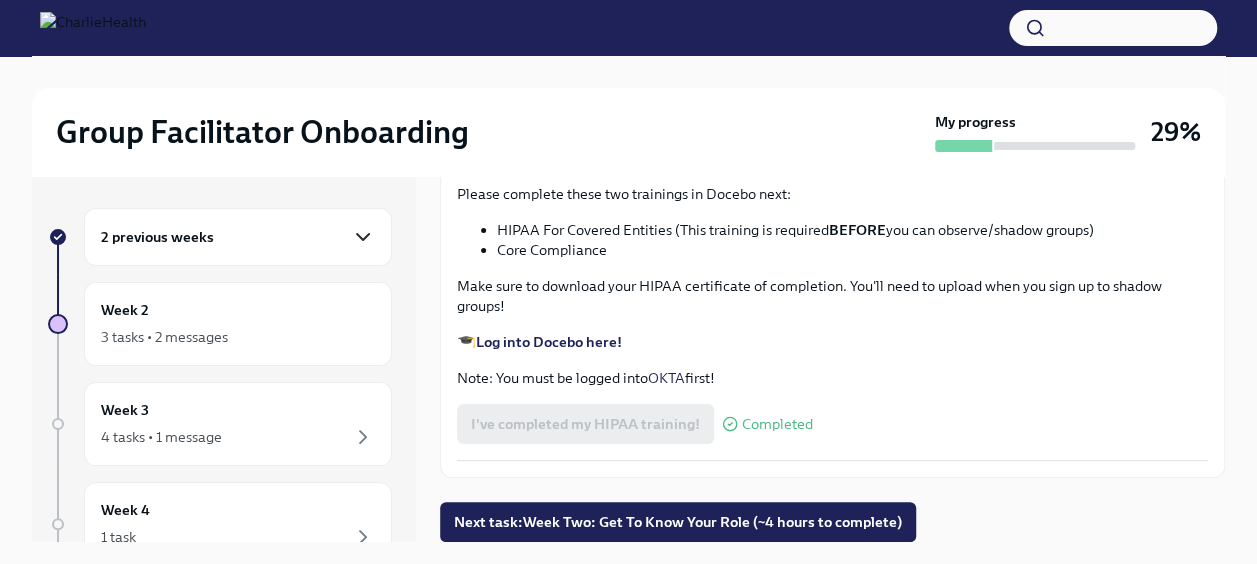 click 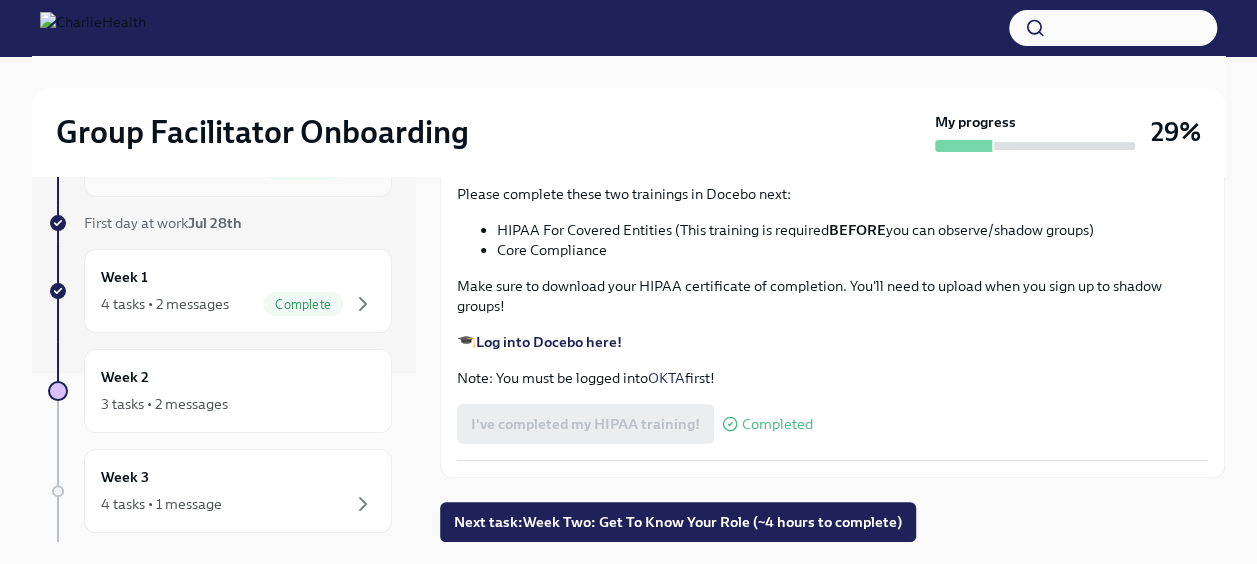 scroll, scrollTop: 200, scrollLeft: 0, axis: vertical 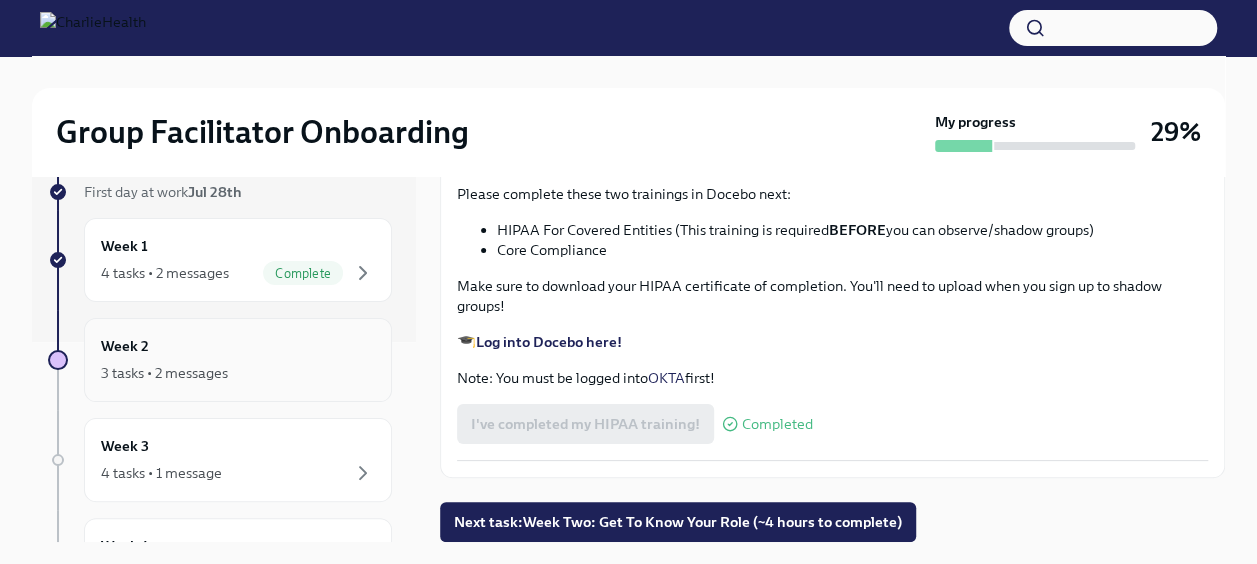 click on "Week 2 3 tasks • 2 messages" at bounding box center (238, 360) 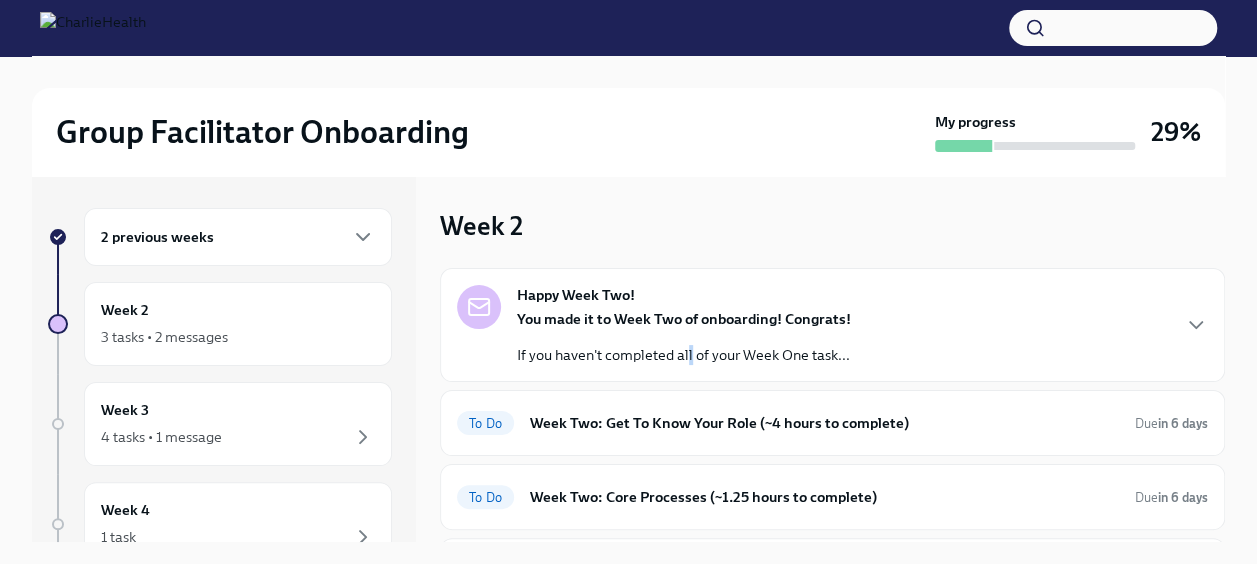 click on "You made it to Week Two of onboarding! Congrats!
If you haven't completed all of your Week One task..." at bounding box center (684, 337) 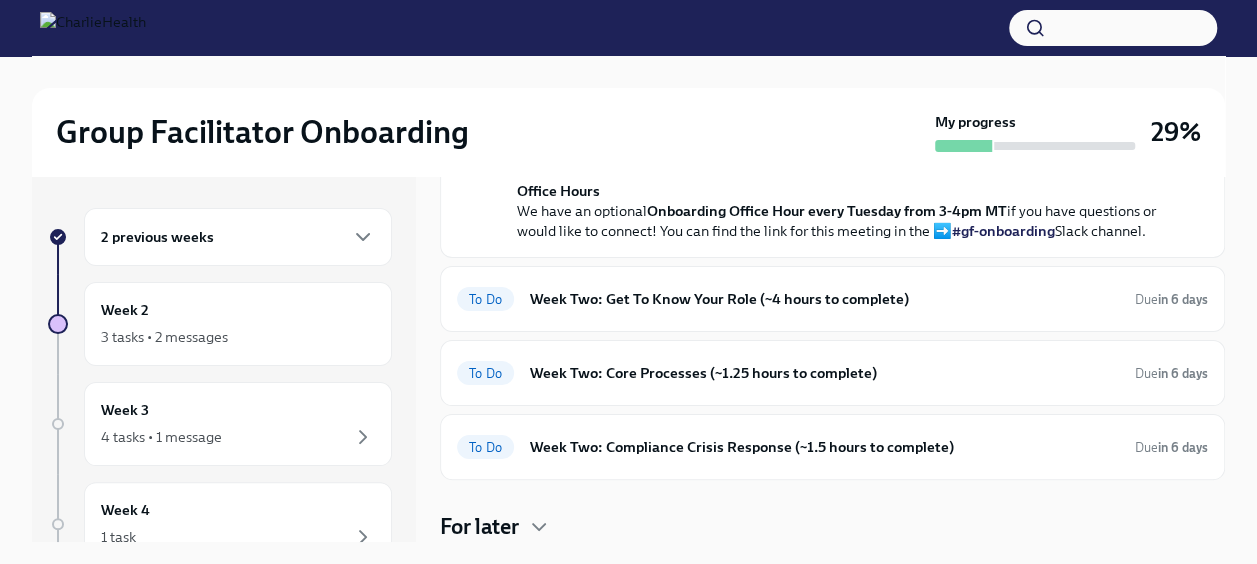 scroll, scrollTop: 775, scrollLeft: 0, axis: vertical 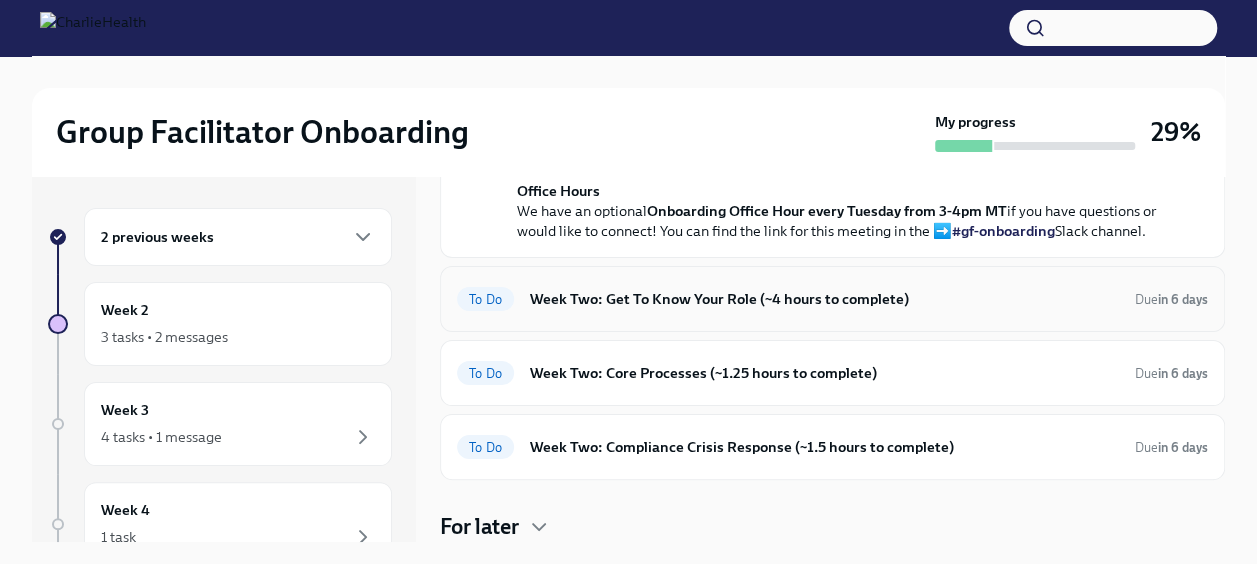 click on "Week Two: Get To Know Your Role (~4 hours to complete)" at bounding box center [824, 299] 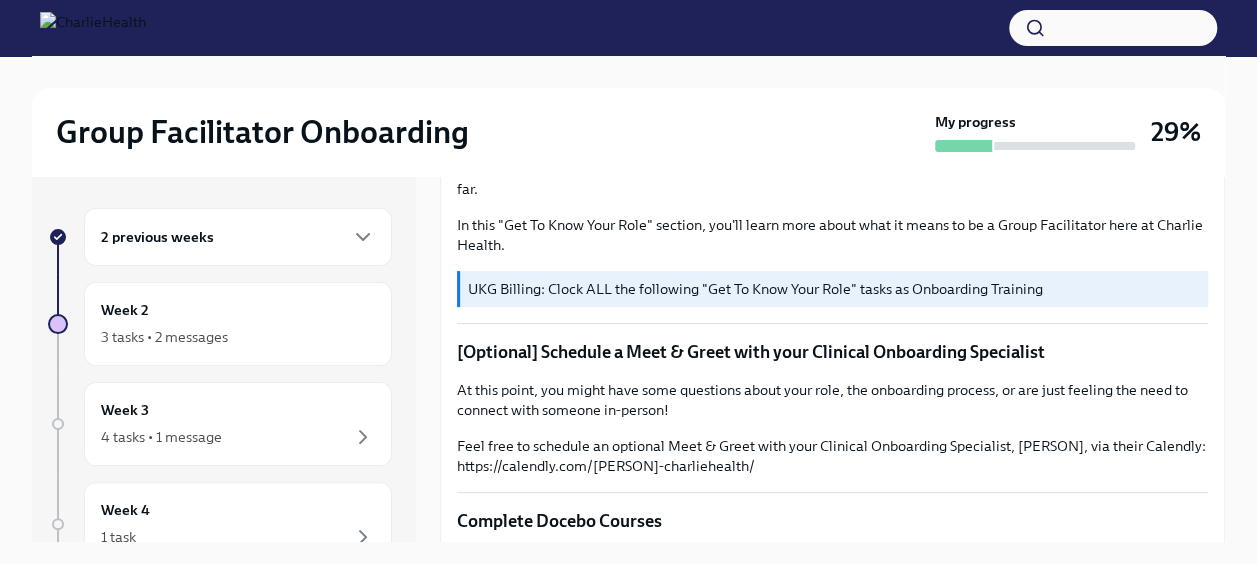 scroll, scrollTop: 0, scrollLeft: 0, axis: both 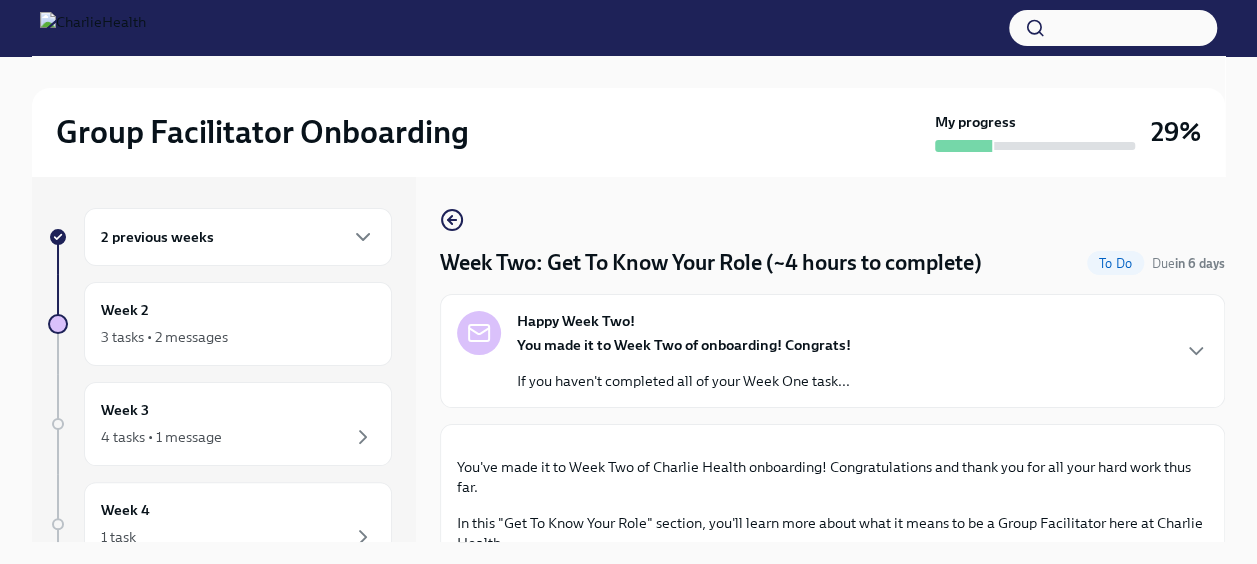 click on "2 previous weeks" at bounding box center (157, 237) 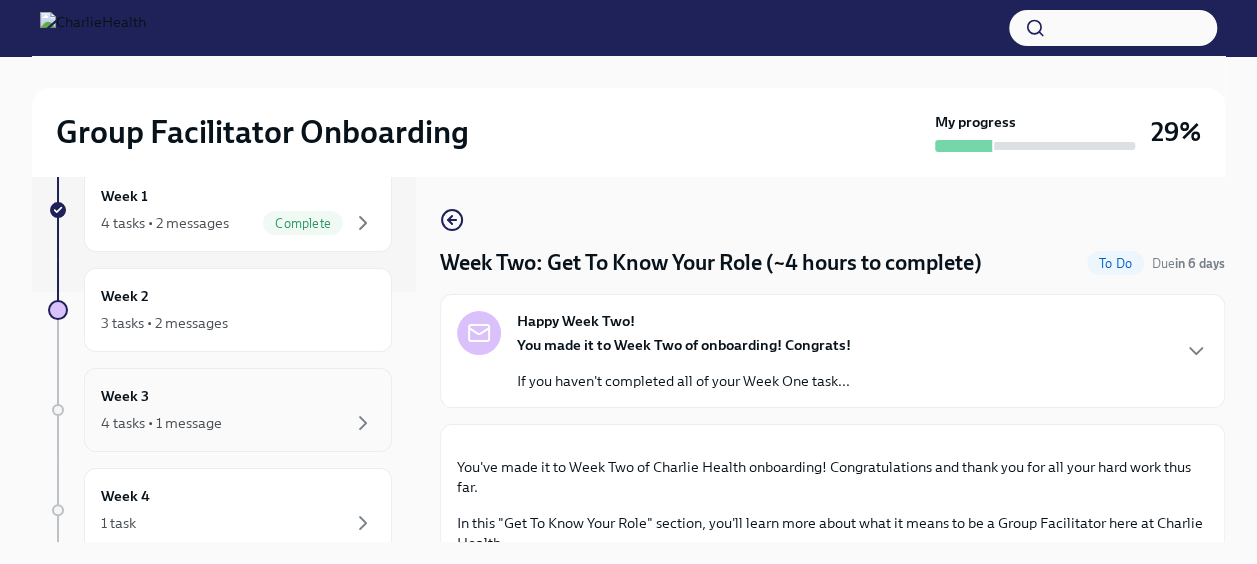 scroll, scrollTop: 300, scrollLeft: 0, axis: vertical 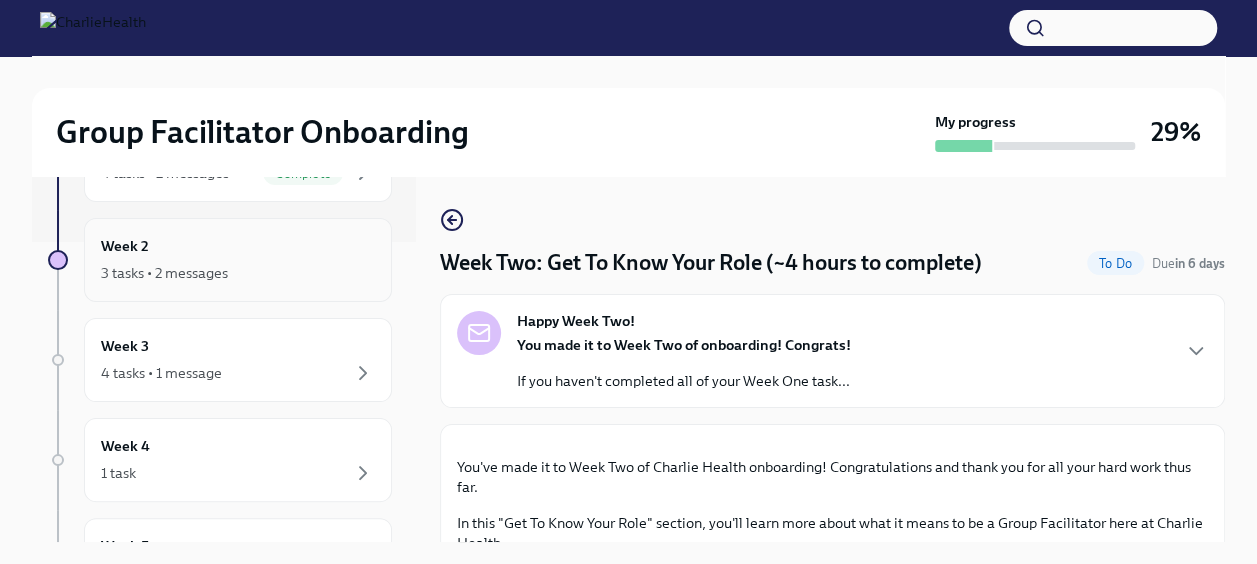click on "3 tasks • 2 messages" at bounding box center [164, 273] 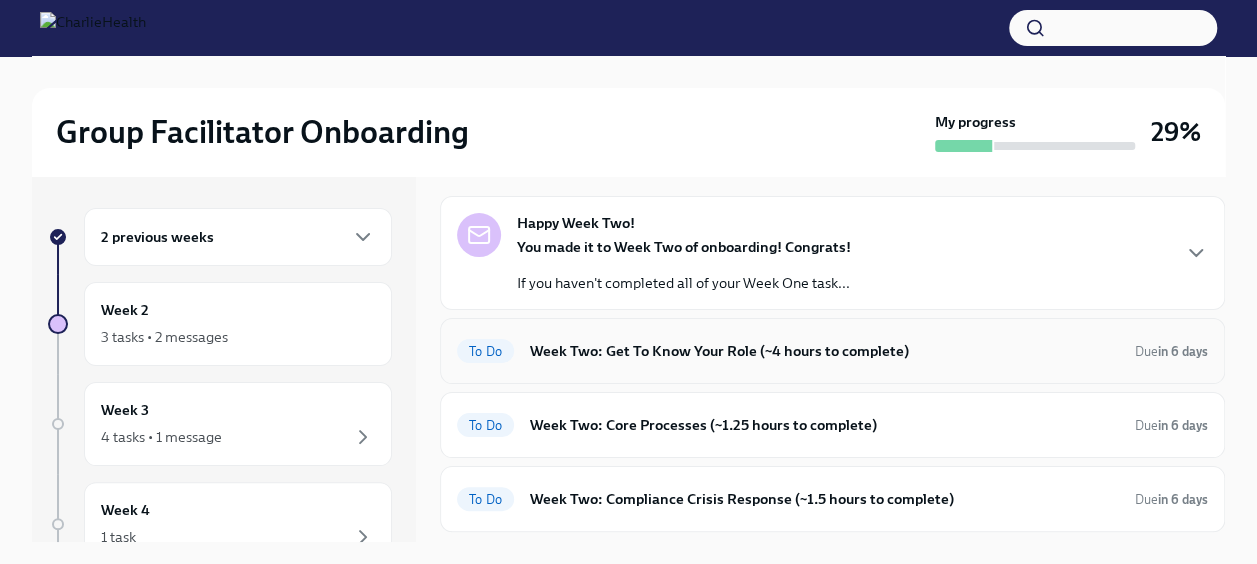 scroll, scrollTop: 121, scrollLeft: 0, axis: vertical 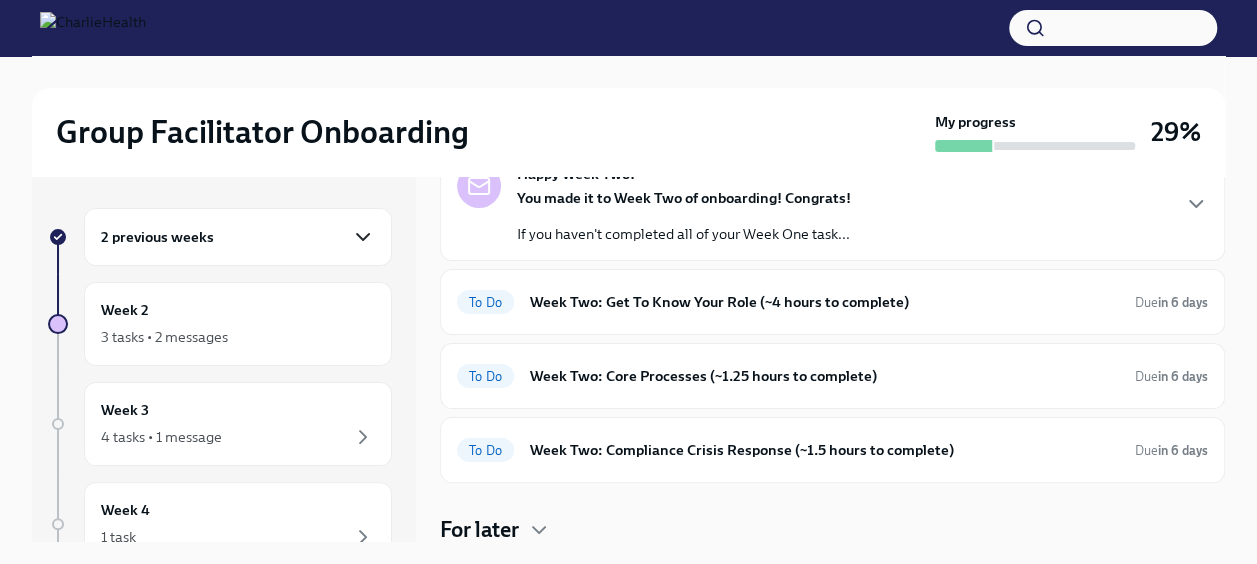 click 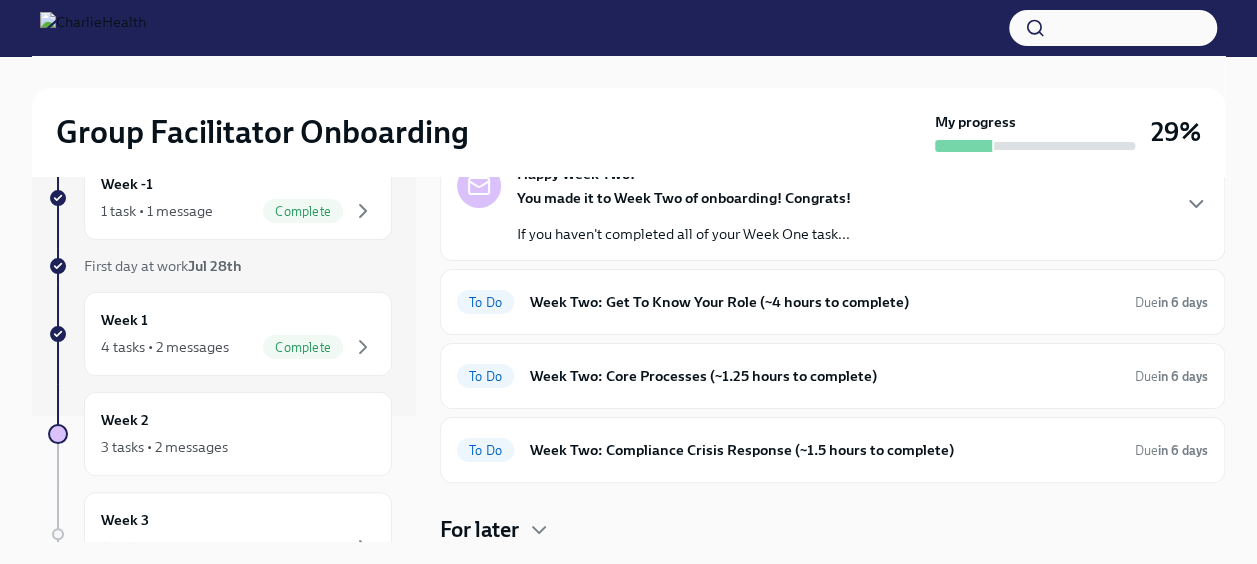 scroll, scrollTop: 200, scrollLeft: 0, axis: vertical 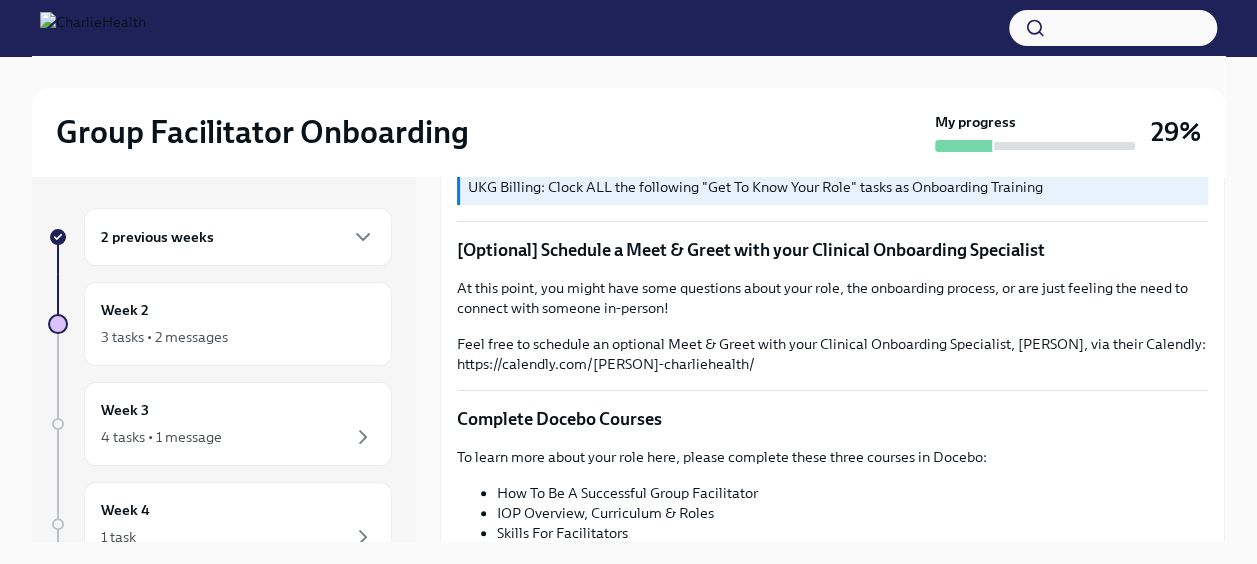 click on "2 previous weeks" at bounding box center (238, 237) 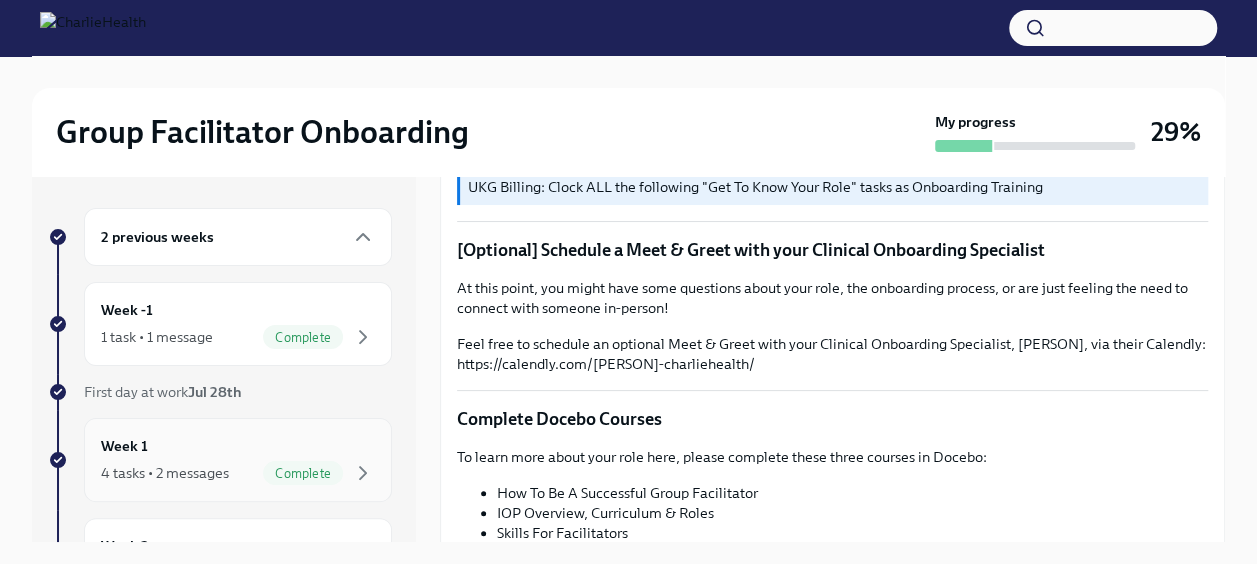 click on "Week 1 4 tasks • 2 messages Complete" at bounding box center [238, 460] 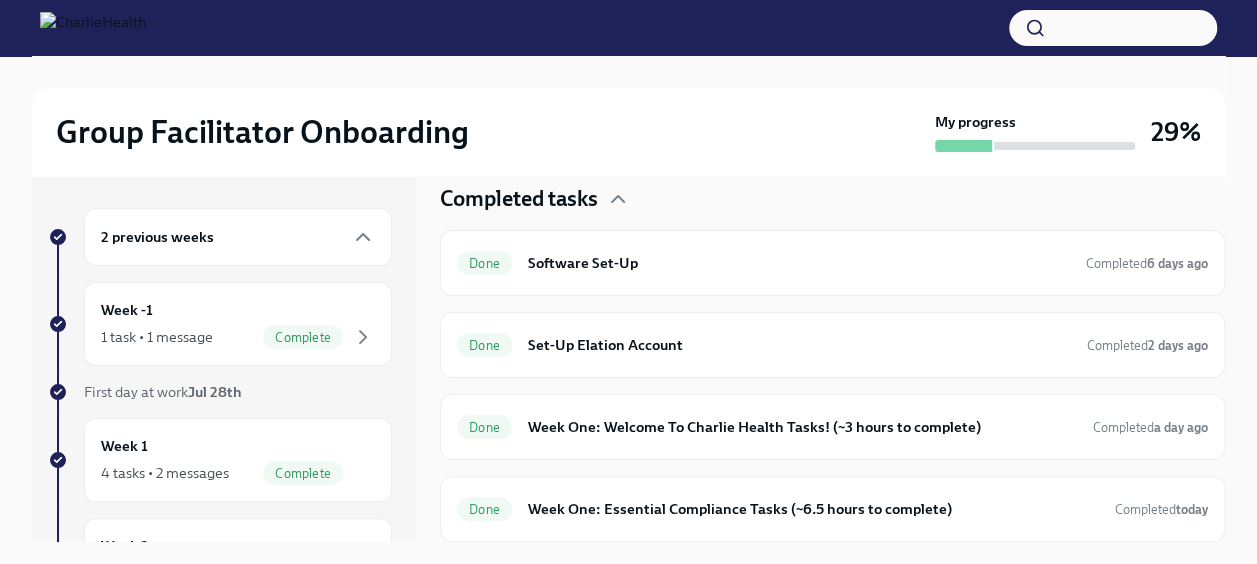 scroll, scrollTop: 576, scrollLeft: 0, axis: vertical 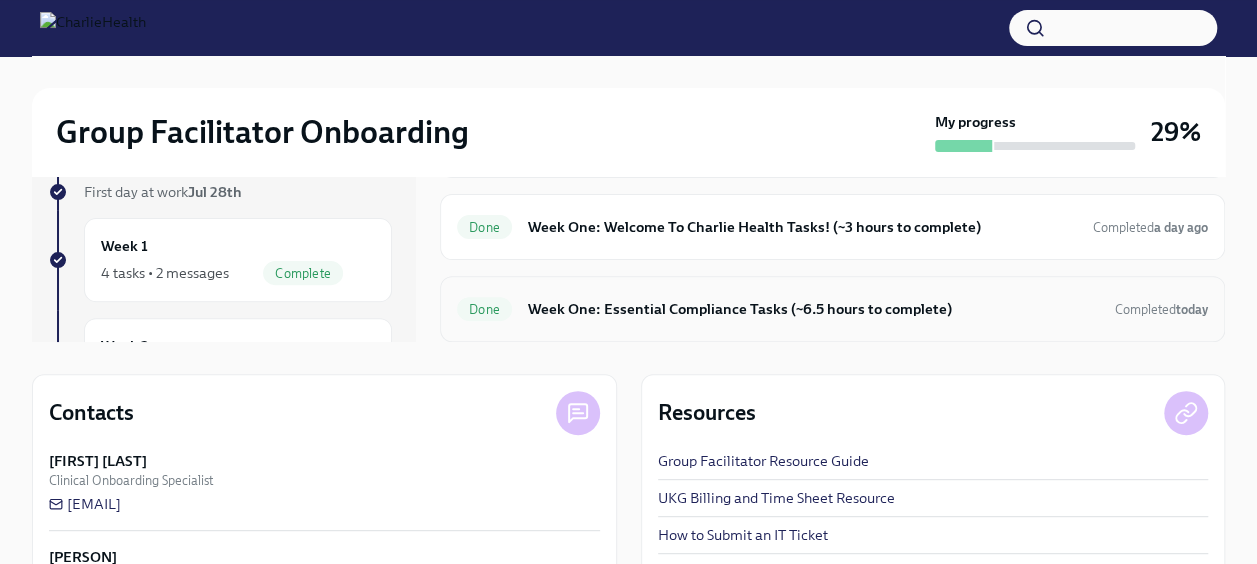 click on "Week One: Essential Compliance Tasks (~6.5 hours to complete)" at bounding box center [813, 309] 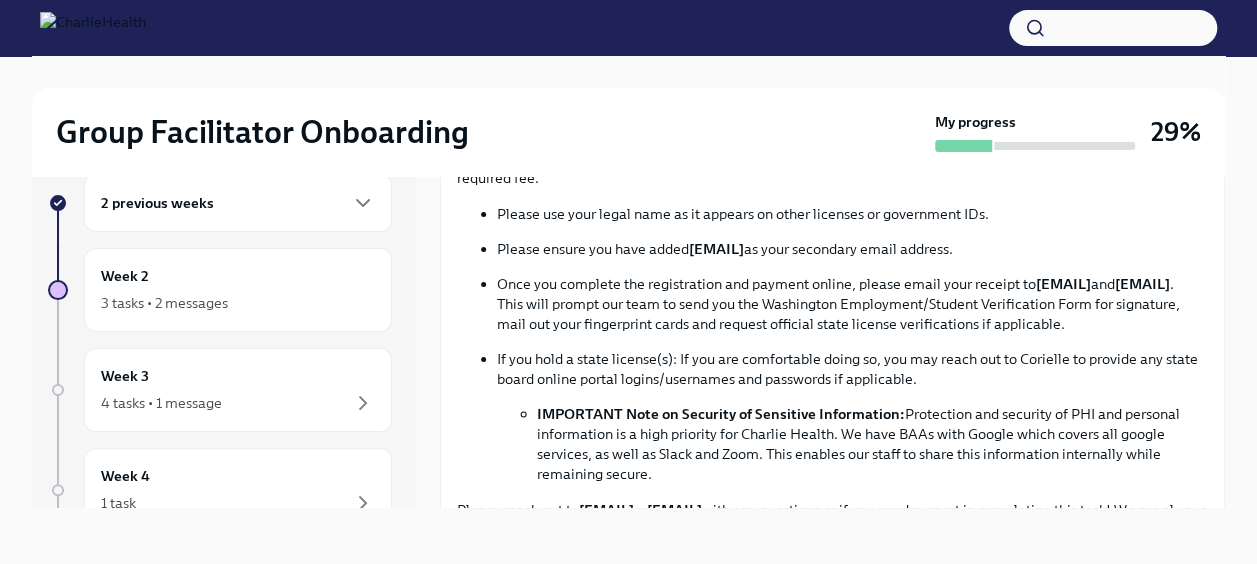 scroll, scrollTop: 1100, scrollLeft: 0, axis: vertical 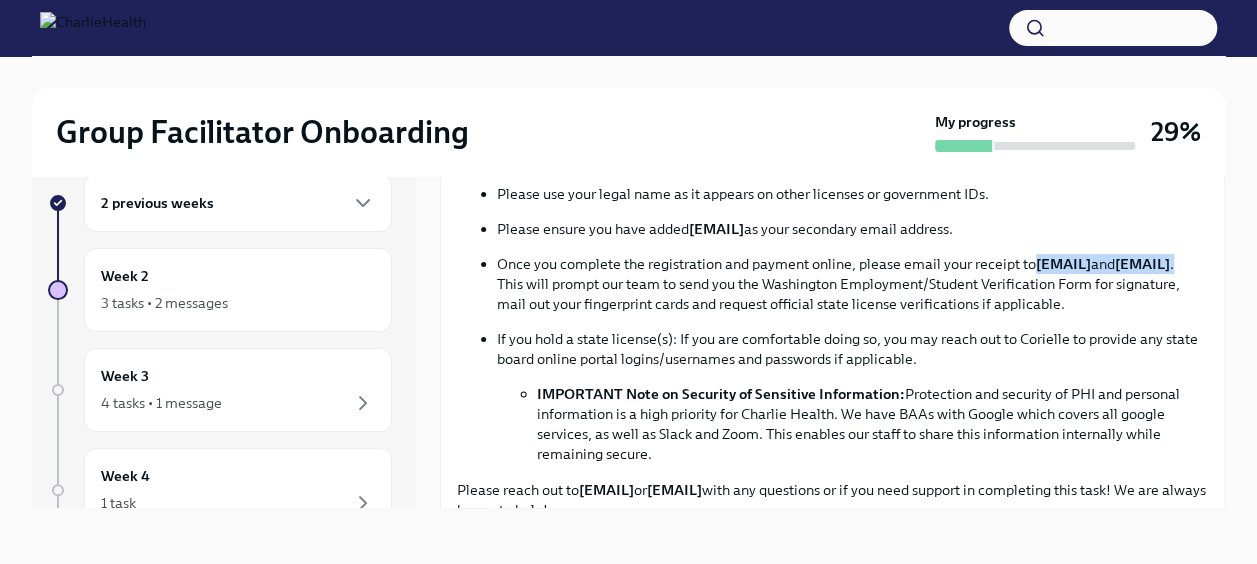 drag, startPoint x: 495, startPoint y: 317, endPoint x: 984, endPoint y: 313, distance: 489.01636 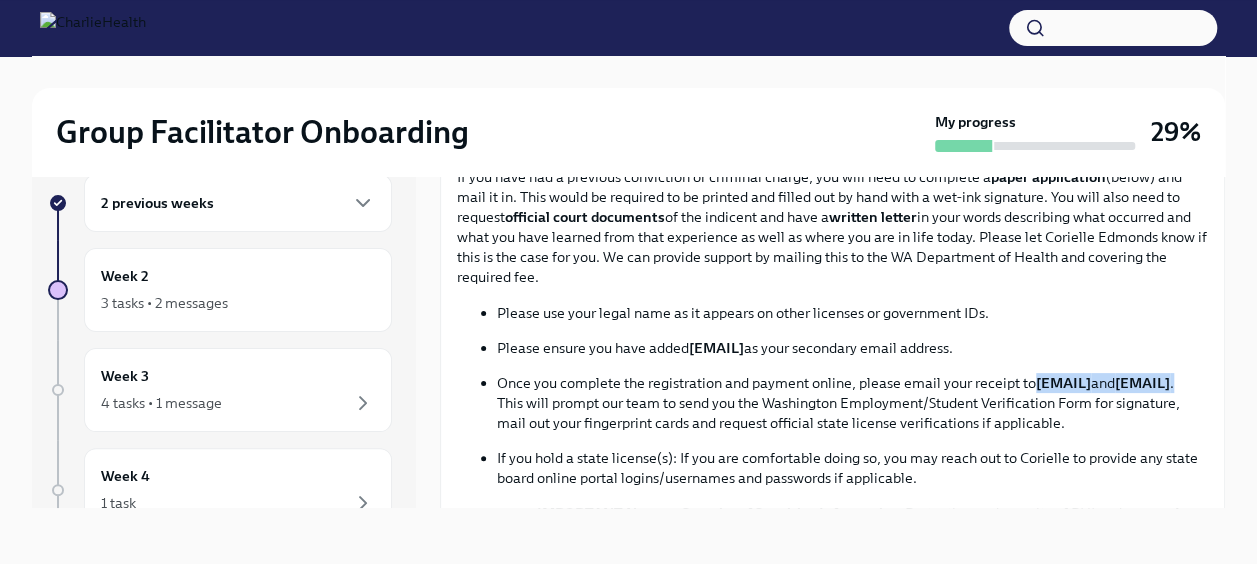 scroll, scrollTop: 1000, scrollLeft: 0, axis: vertical 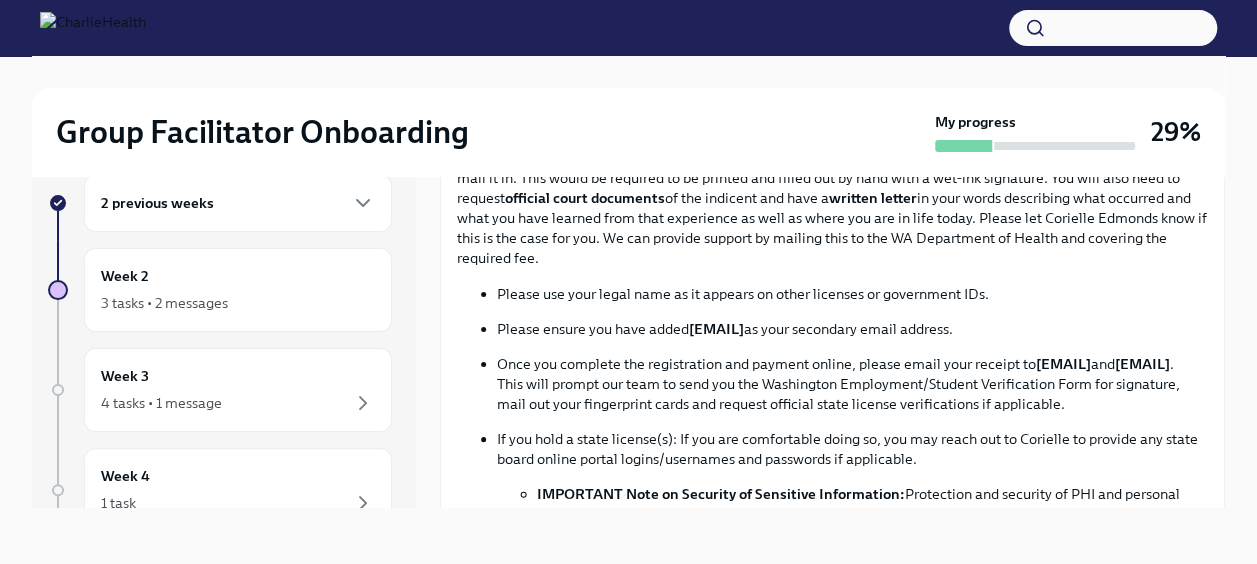 click on "Please ensure you have added  [EMAIL]  as your secondary email address." at bounding box center (852, 329) 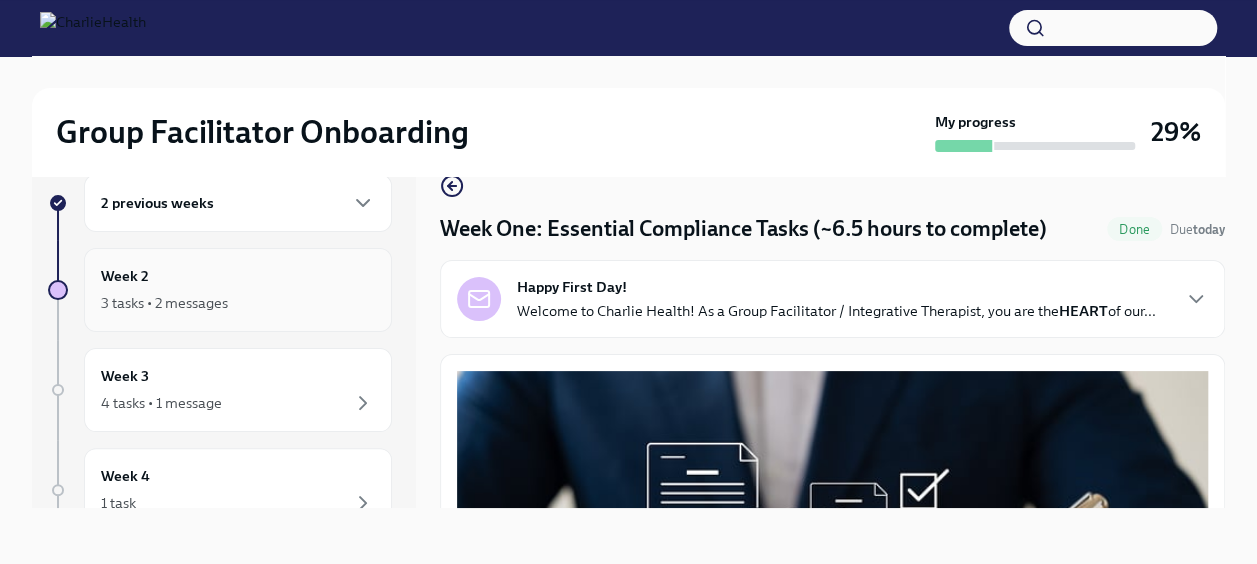scroll, scrollTop: 0, scrollLeft: 0, axis: both 